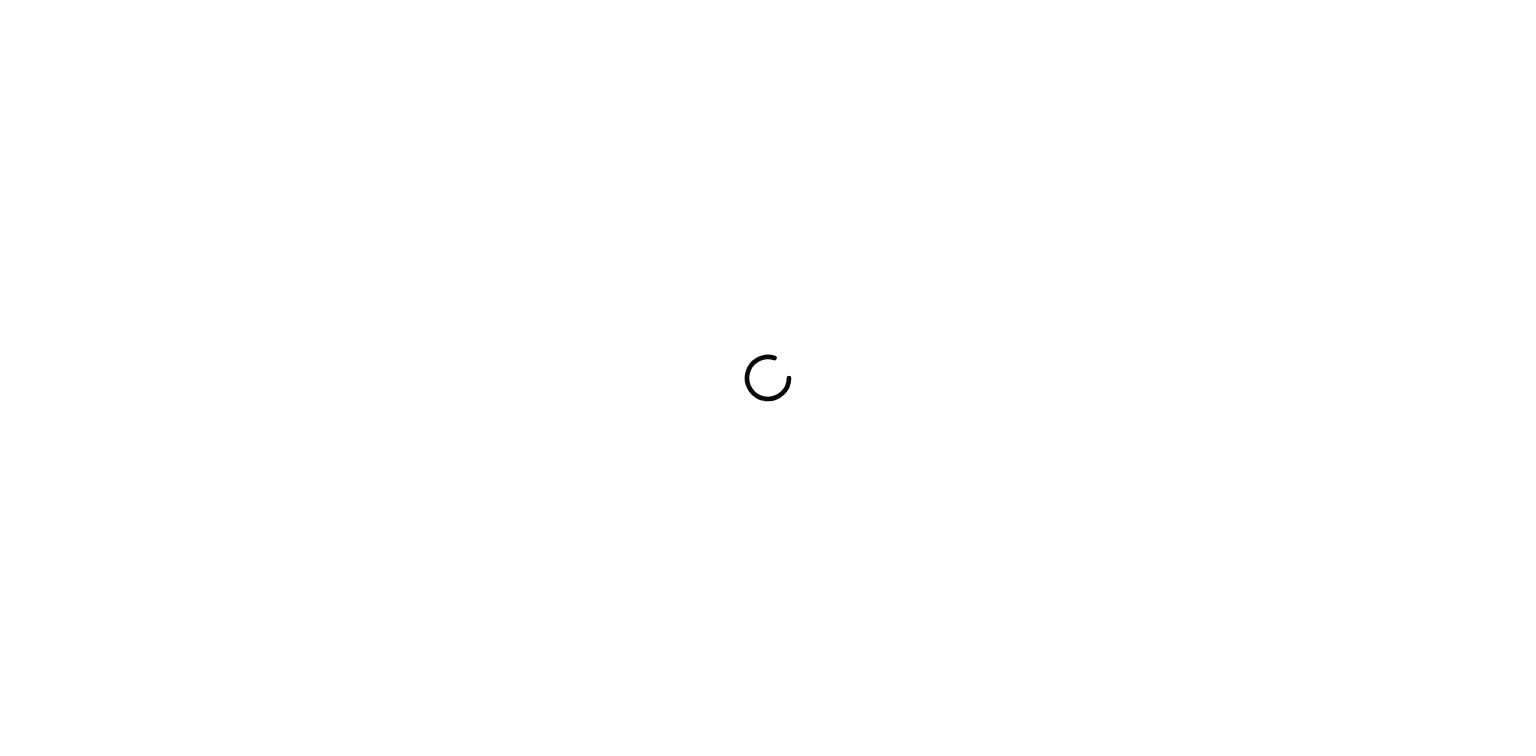 scroll, scrollTop: 0, scrollLeft: 0, axis: both 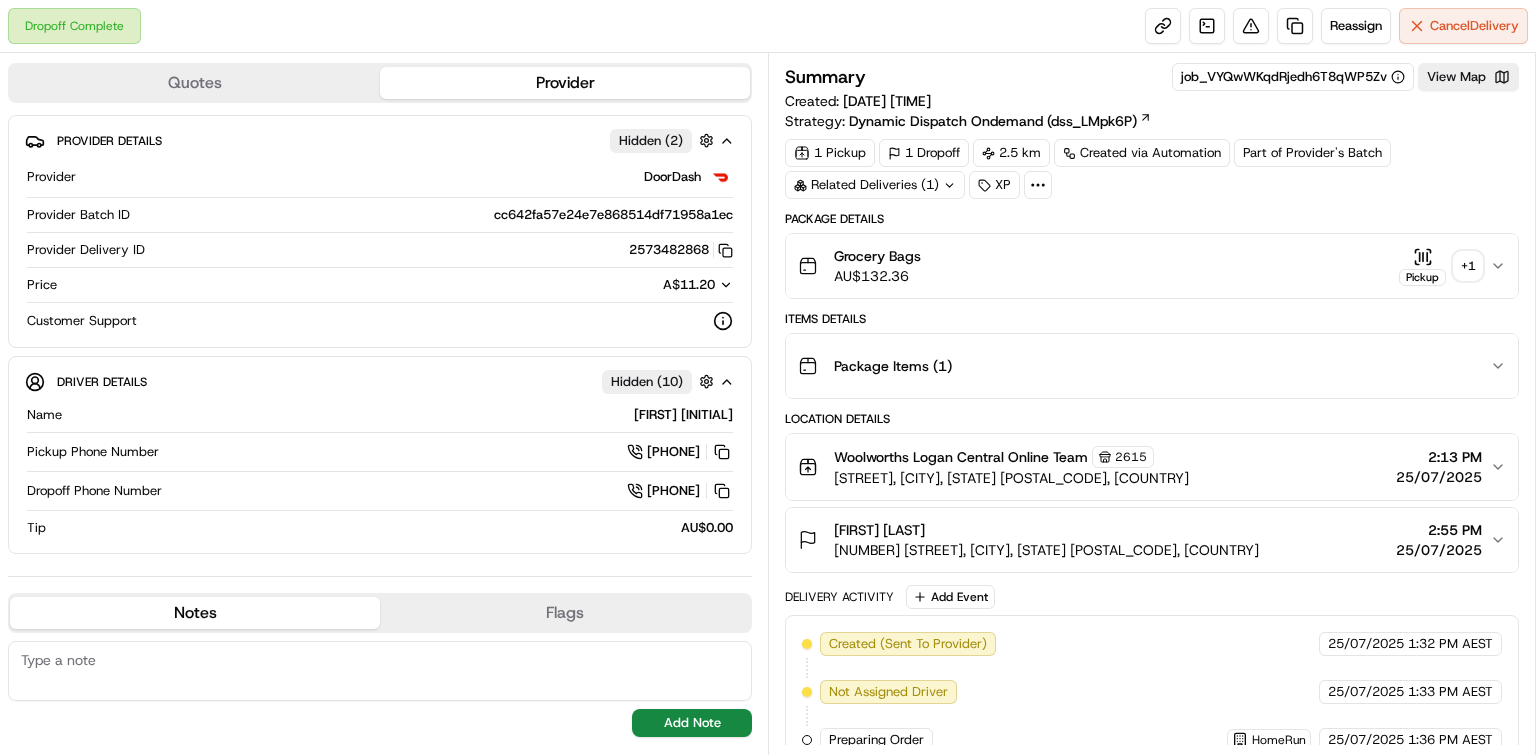 click on "+ 1" at bounding box center [1468, 266] 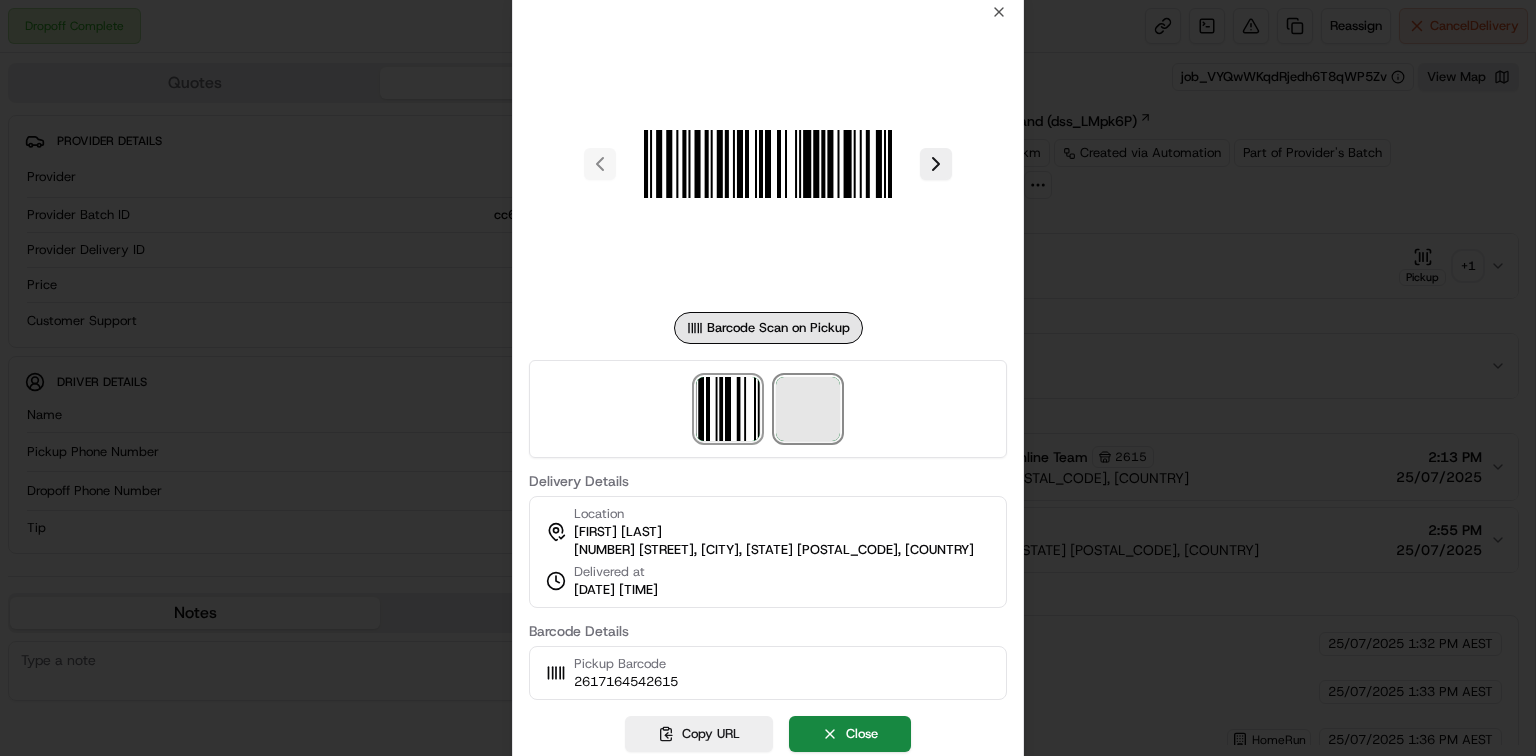 click at bounding box center [808, 409] 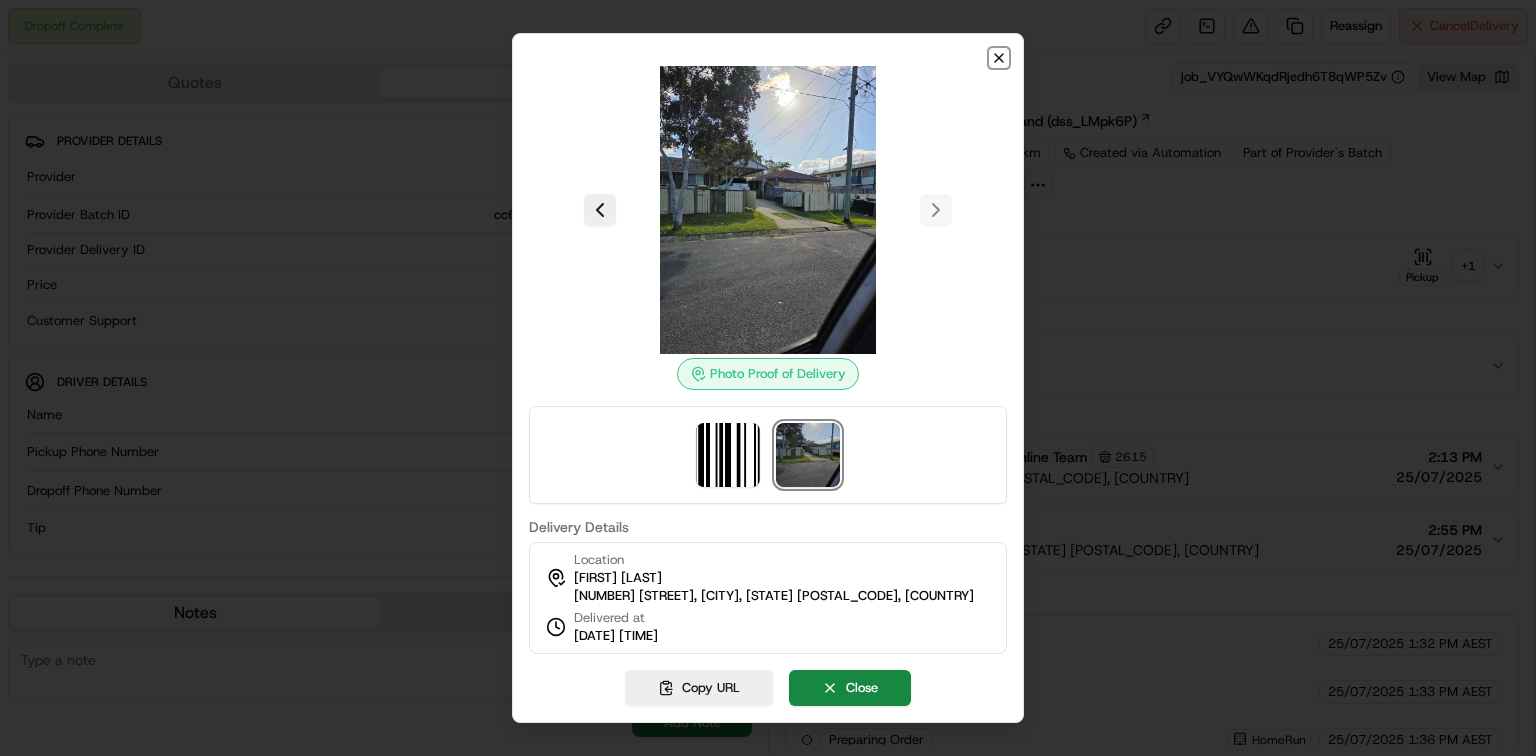 click 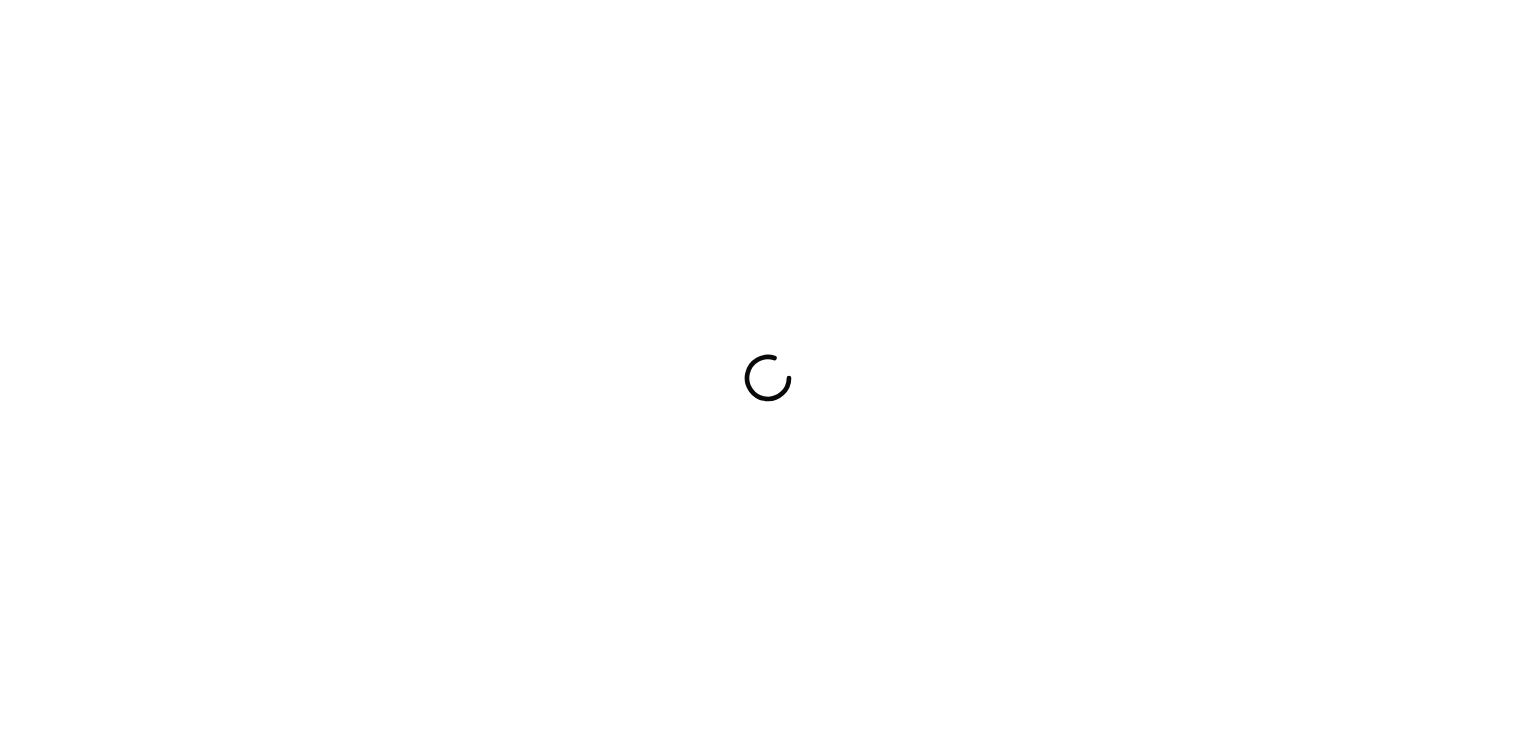 scroll, scrollTop: 0, scrollLeft: 0, axis: both 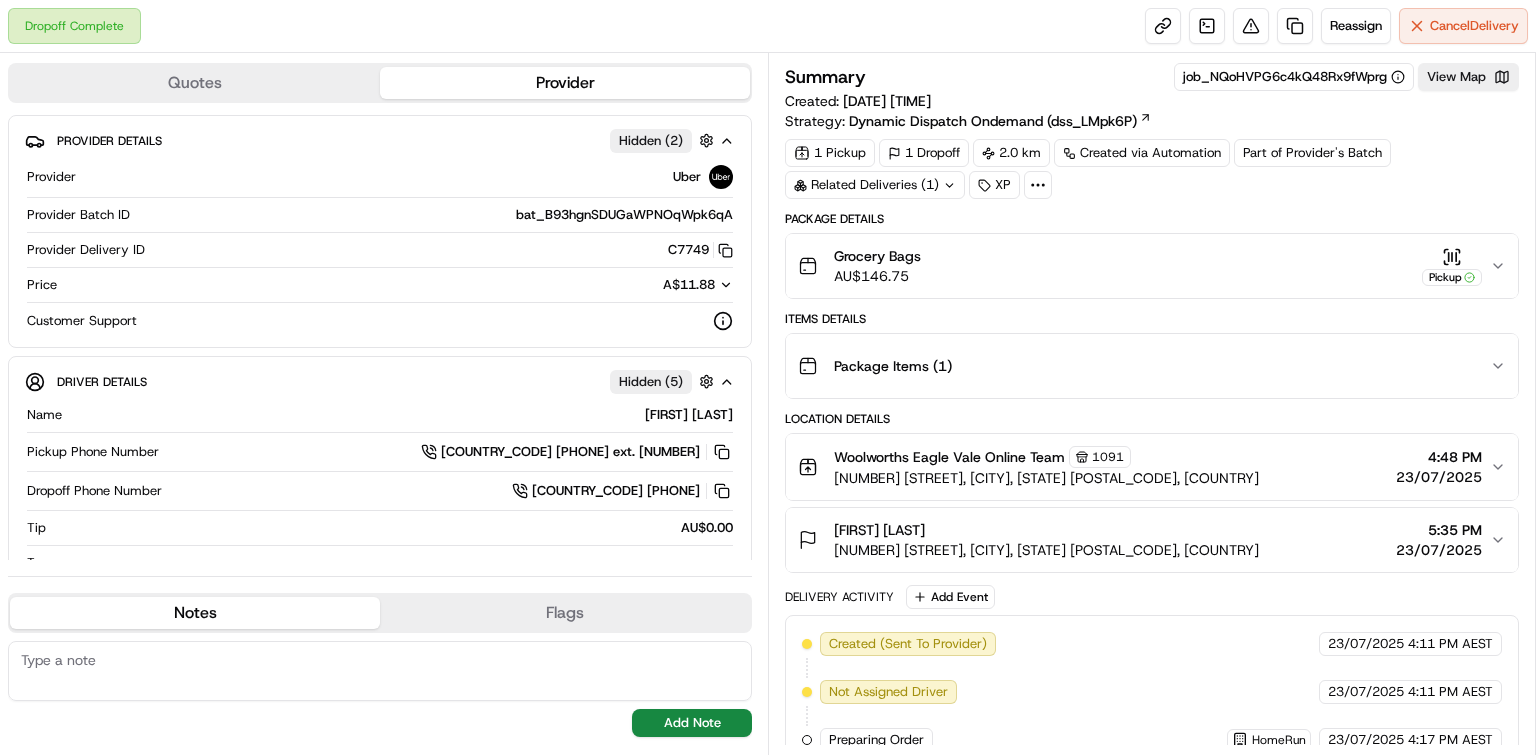 click 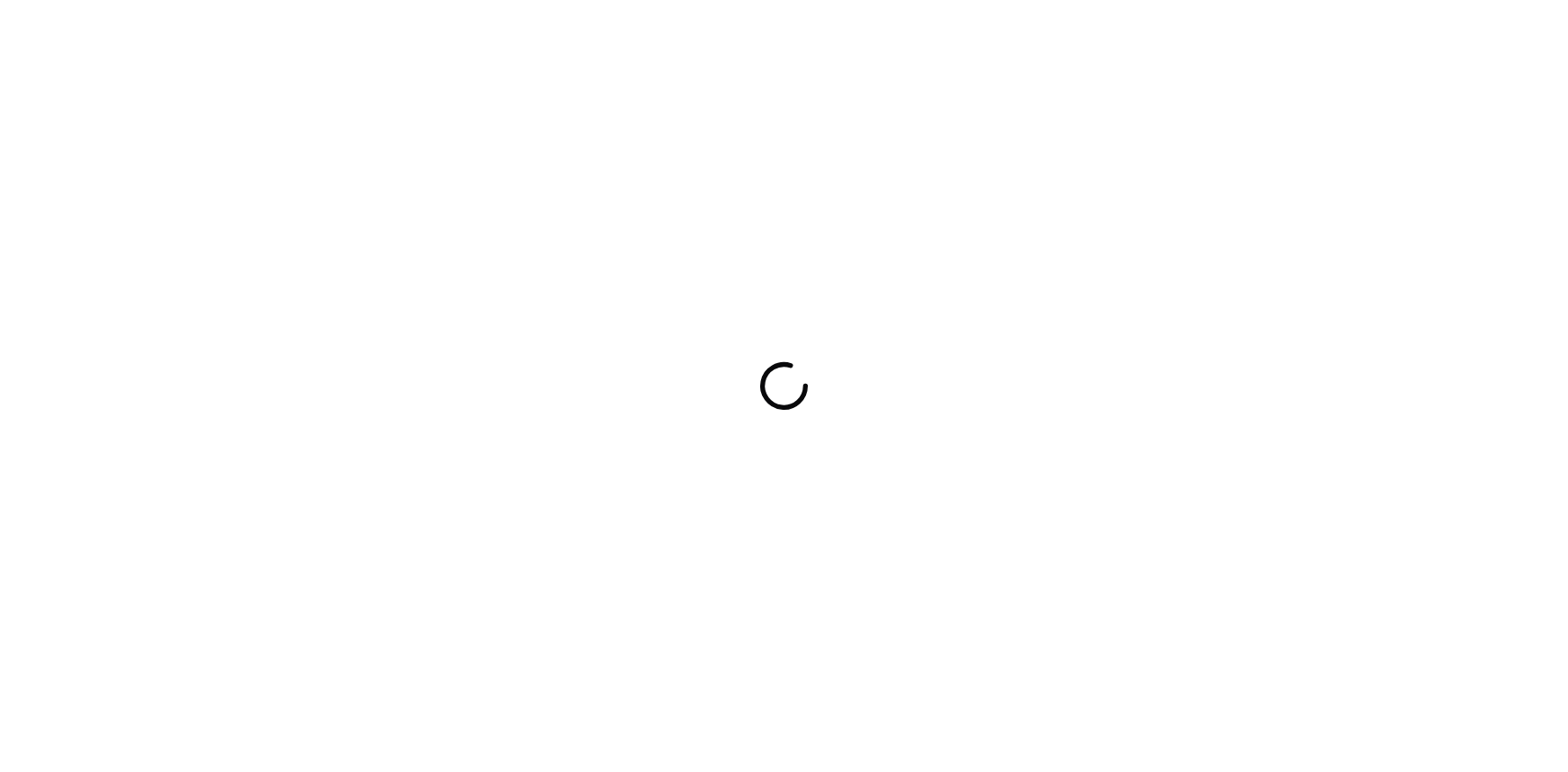 scroll, scrollTop: 0, scrollLeft: 0, axis: both 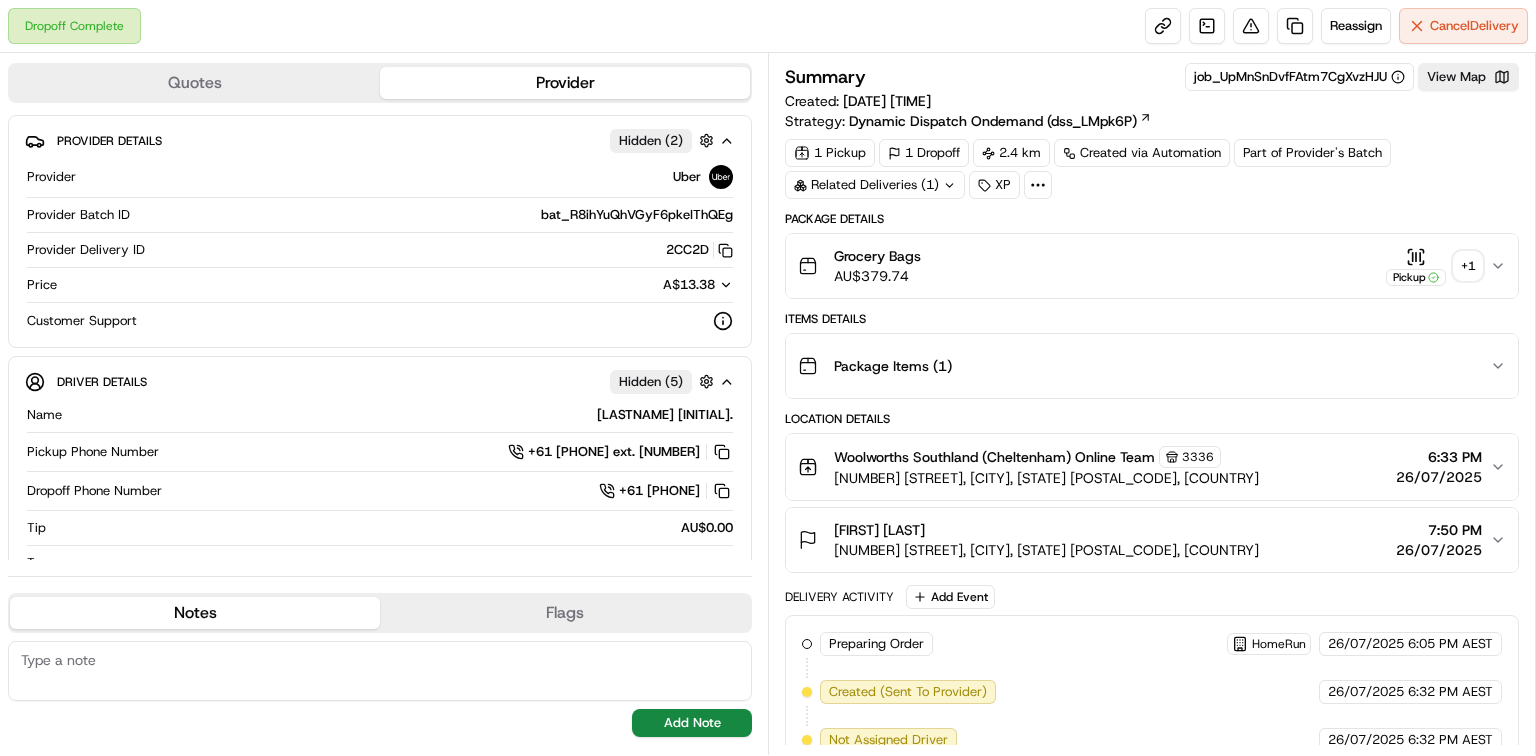 click on "+ 1" at bounding box center [1468, 266] 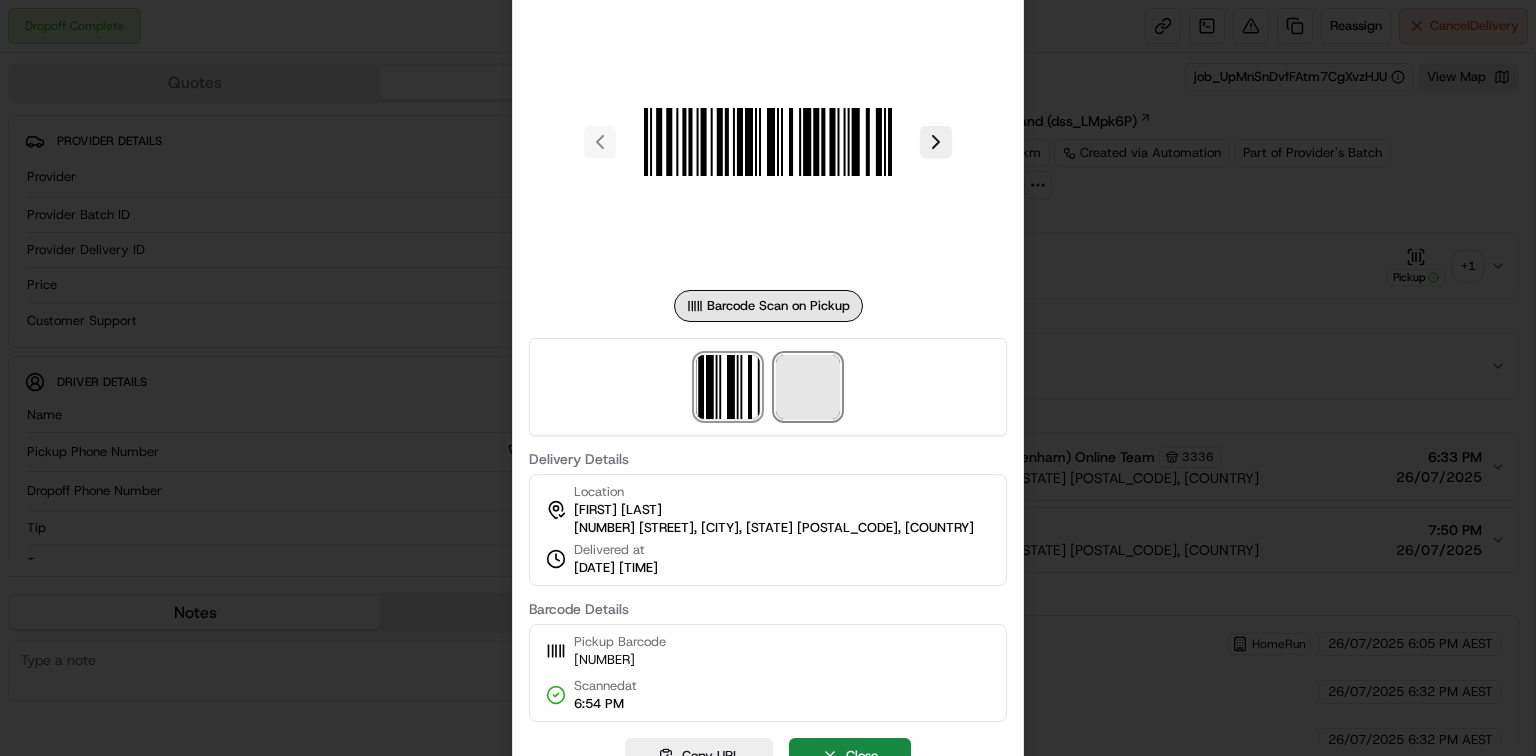 click at bounding box center (808, 387) 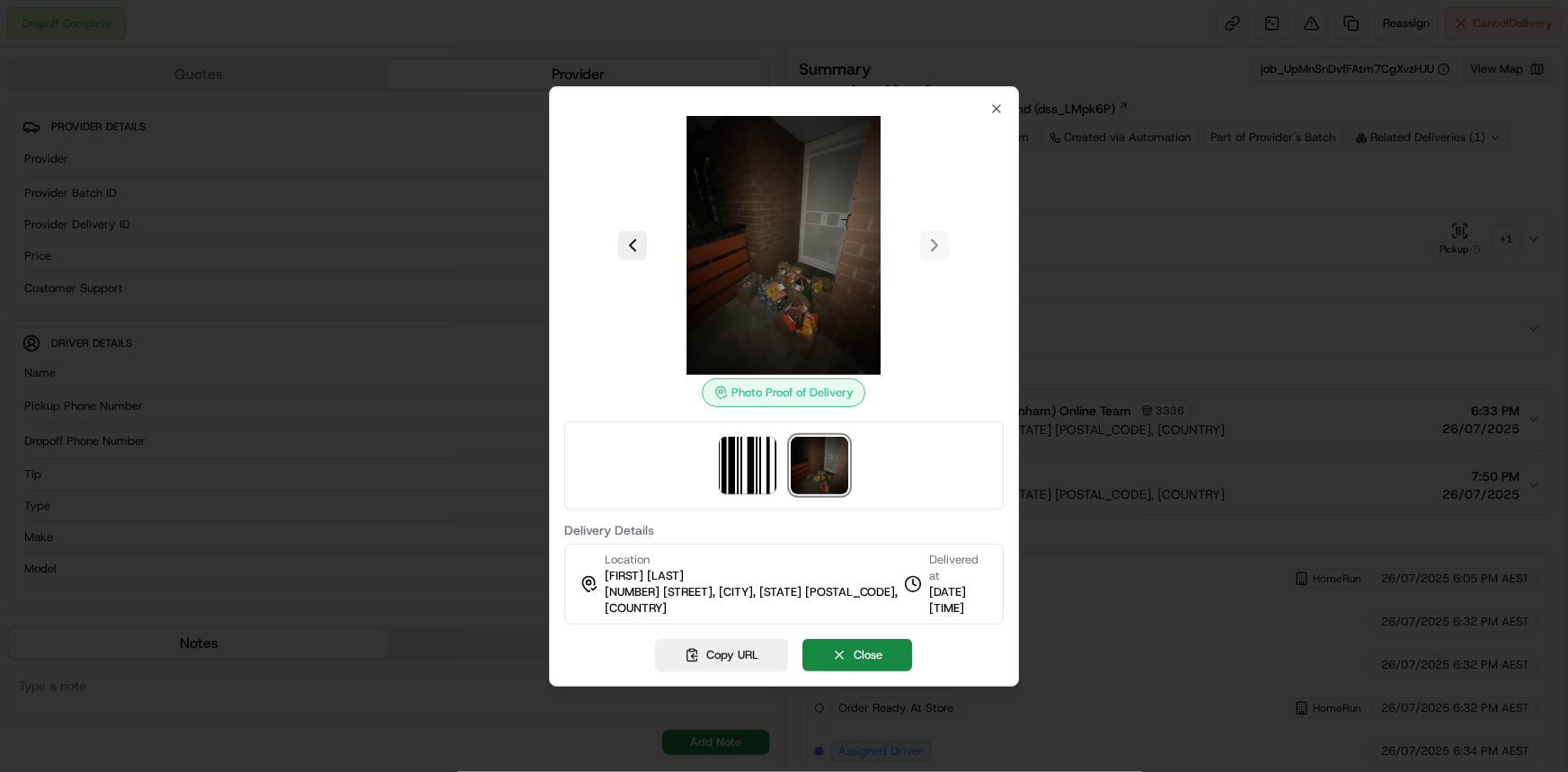 drag, startPoint x: 676, startPoint y: 0, endPoint x: 1021, endPoint y: 32, distance: 346.4809 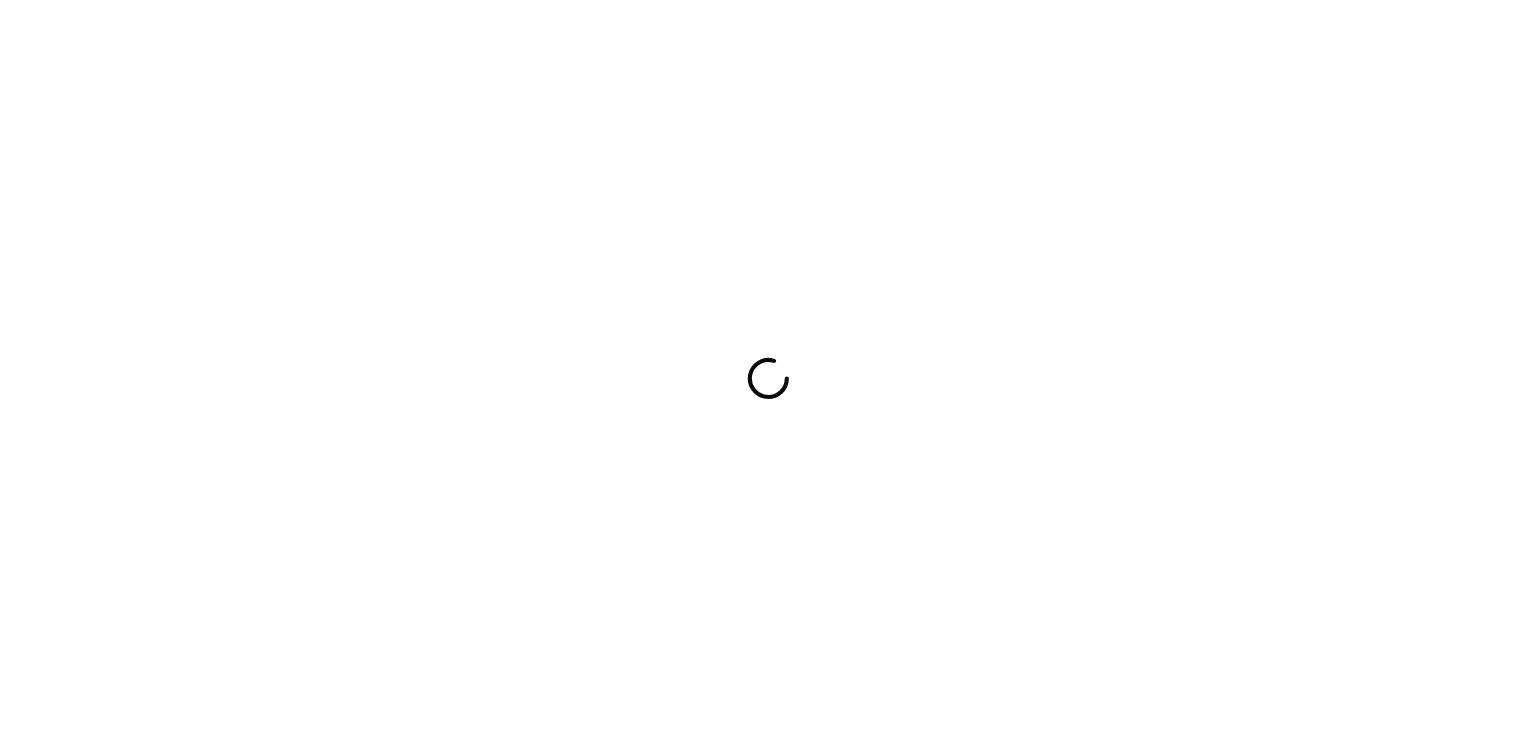 scroll, scrollTop: 0, scrollLeft: 0, axis: both 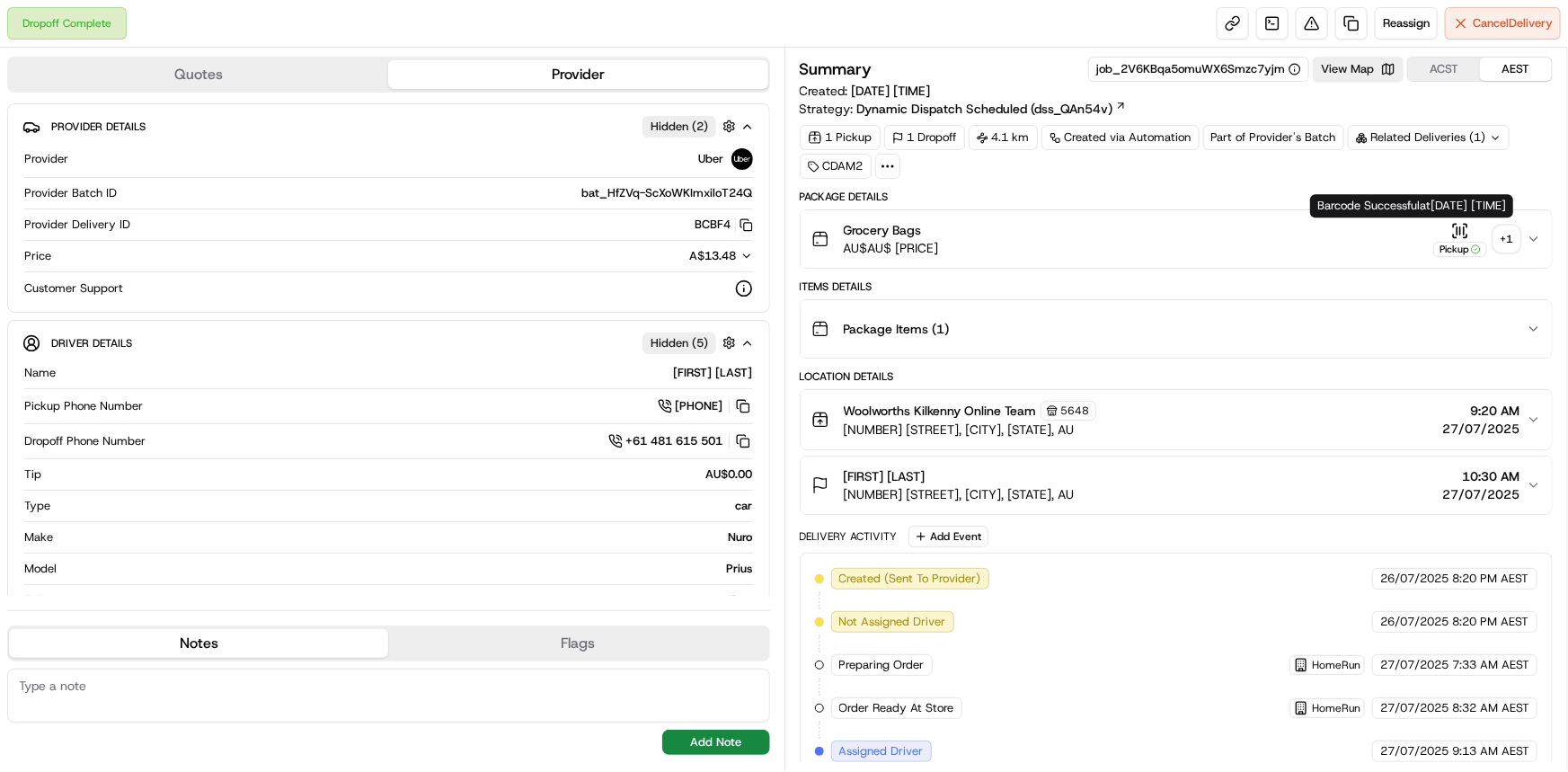 click on "+ 1" at bounding box center (1507, 239) 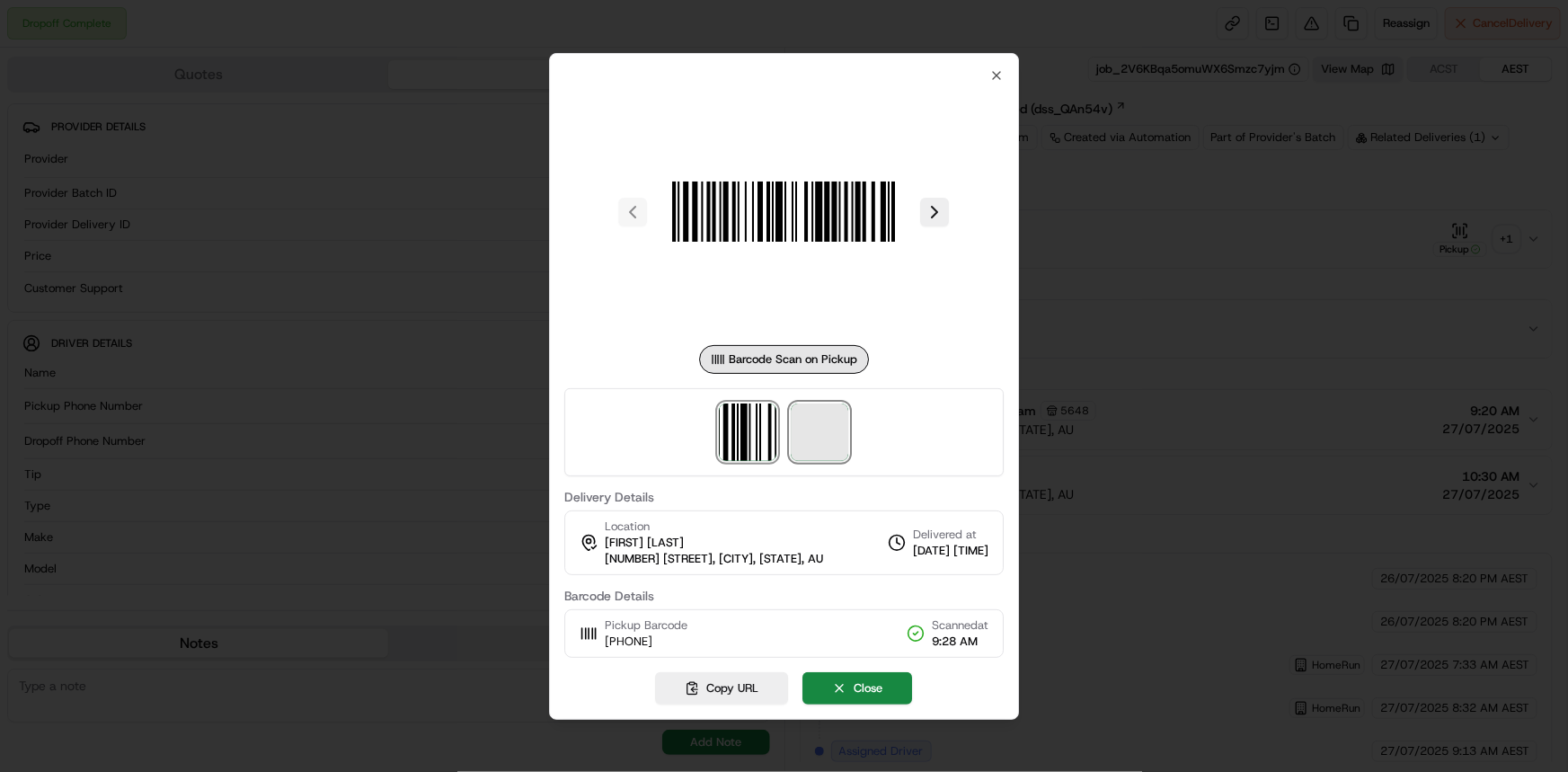 click at bounding box center (820, 432) 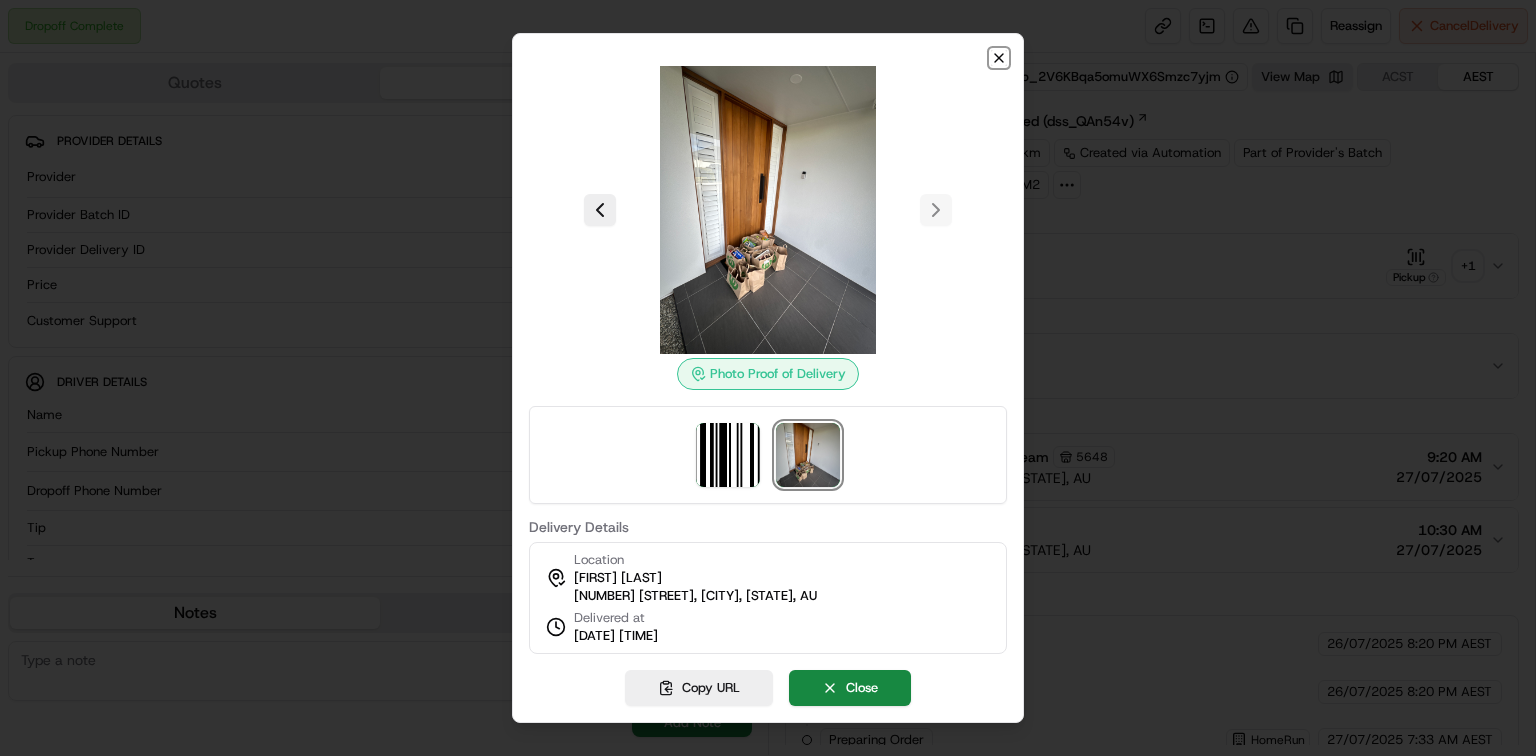 drag, startPoint x: 1077, startPoint y: 0, endPoint x: 998, endPoint y: 52, distance: 94.57801 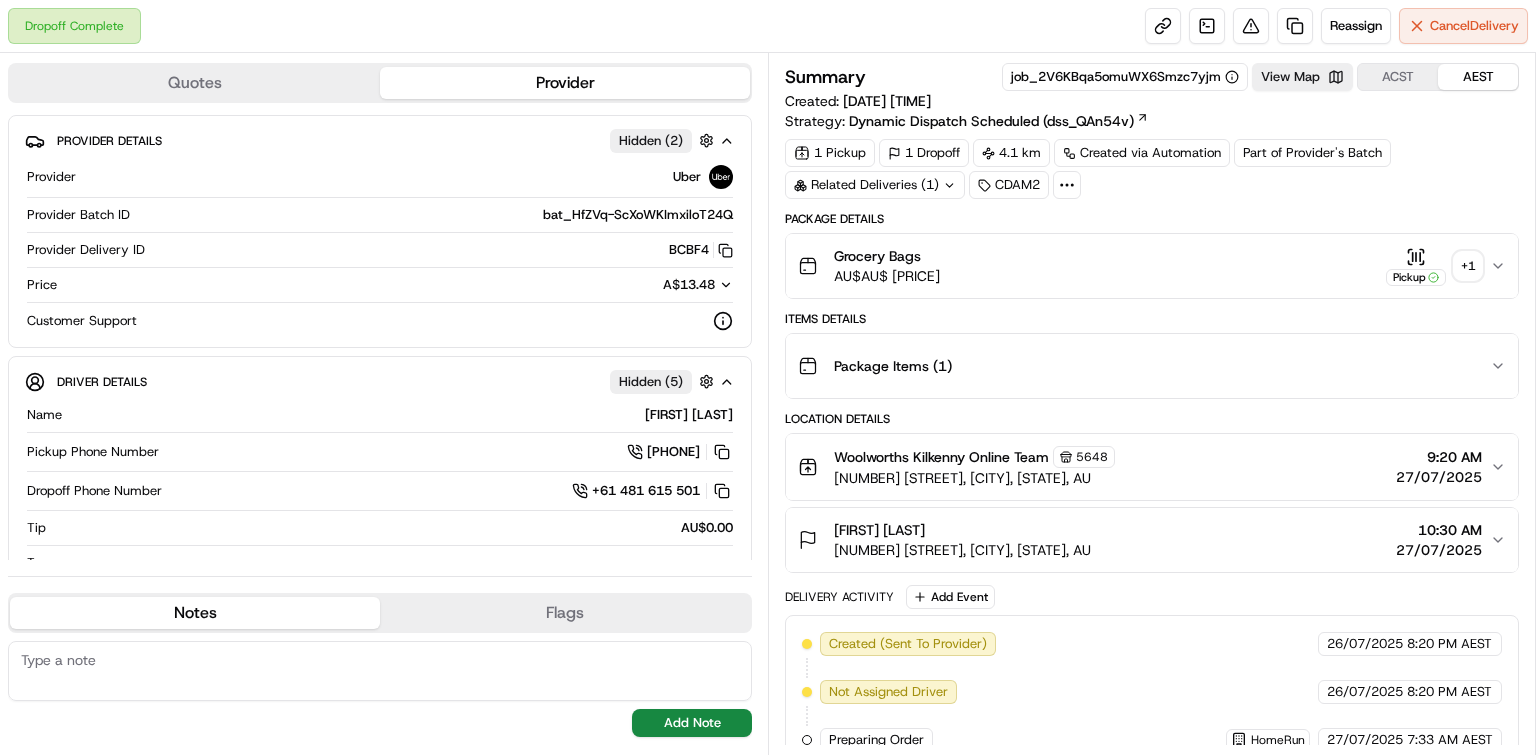 click 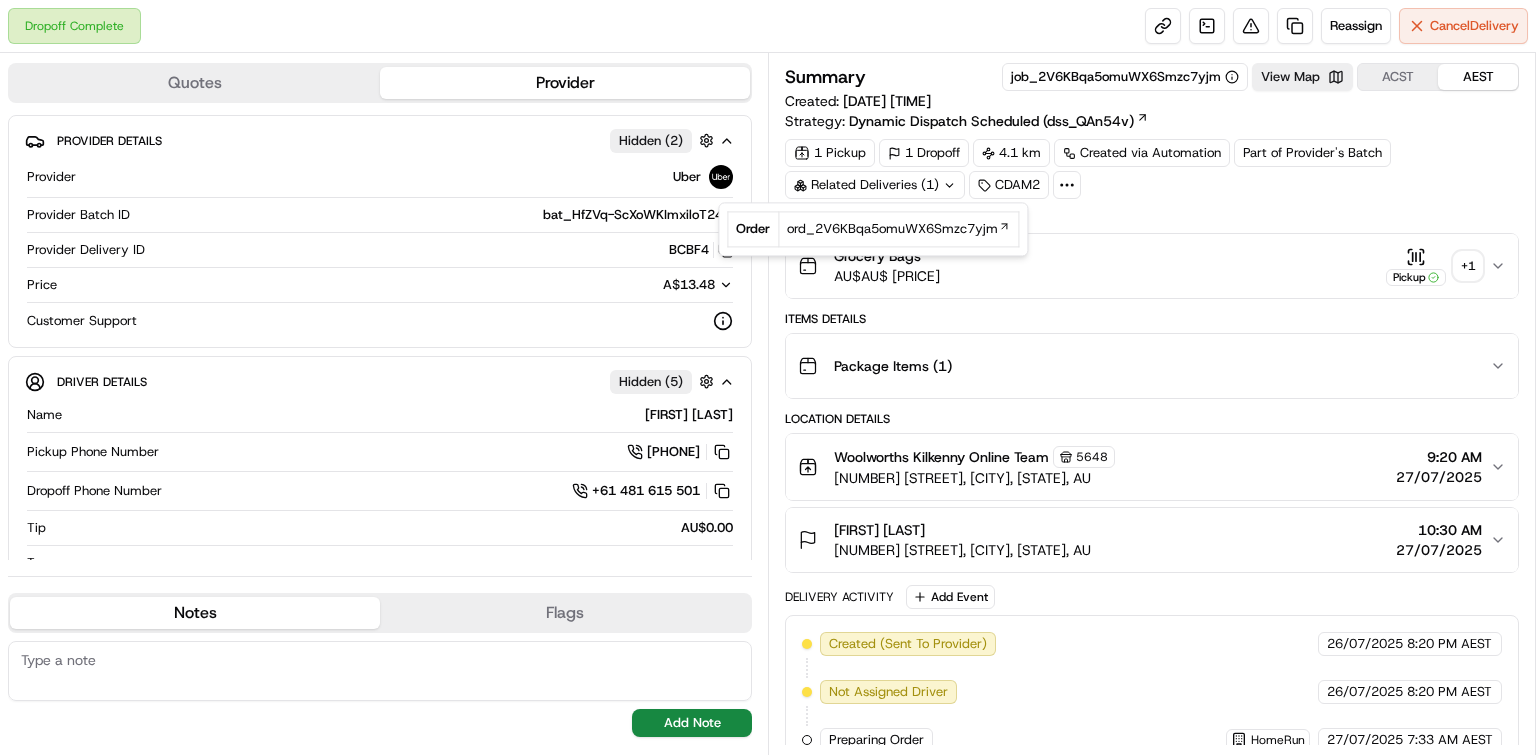 click on "Summary job_2V6KBqa5omuWX6Smzc7yjm View Map  ACST AEST Created:   26/07/2025 8:20 PM Strategy:   Dynamic Dispatch Scheduled (dss_QAn54v) 1   Pickup 1   Dropoff 4.1 km Created via Automation Part of Provider's Batch Related Deliveries   (1) CDAM2 Package Details Grocery Bags AU$ 310.52 Pickup + 1 Items Details Package Items ( 1 ) Location Details Woolworths Kilkenny Online Team 5648 470 Torrens Road, Kilkenny, SA 5009, AU 9:20 AM 27/07/2025  Sarah Avramidis 2A Connor Ave, U 13, Woodville South, SA 5011, AU 10:30 AM 27/07/2025 Delivery Activity Add Event Created (Sent To Provider) Uber 26/07/2025 8:20 PM AEST Not Assigned Driver Uber 26/07/2025 8:20 PM AEST Preparing Order HomeRun 27/07/2025 7:33 AM AEST Order Ready At Store HomeRun 27/07/2025 8:32 AM AEST Assigned Driver Uber 27/07/2025 9:13 AM AEST Driver Updated Hibaq Khadar I. Uber 27/07/2025 9:13 AM AEST Pickup Enroute Uber 27/07/2025 9:13 AM AEST Pickup Arrived Uber 27/07/2025 9:18 AM AEST Pickup Barcode   Scanned Uber 27/07/2025 9:28 AM AEST Uber Uber" at bounding box center [1152, 656] 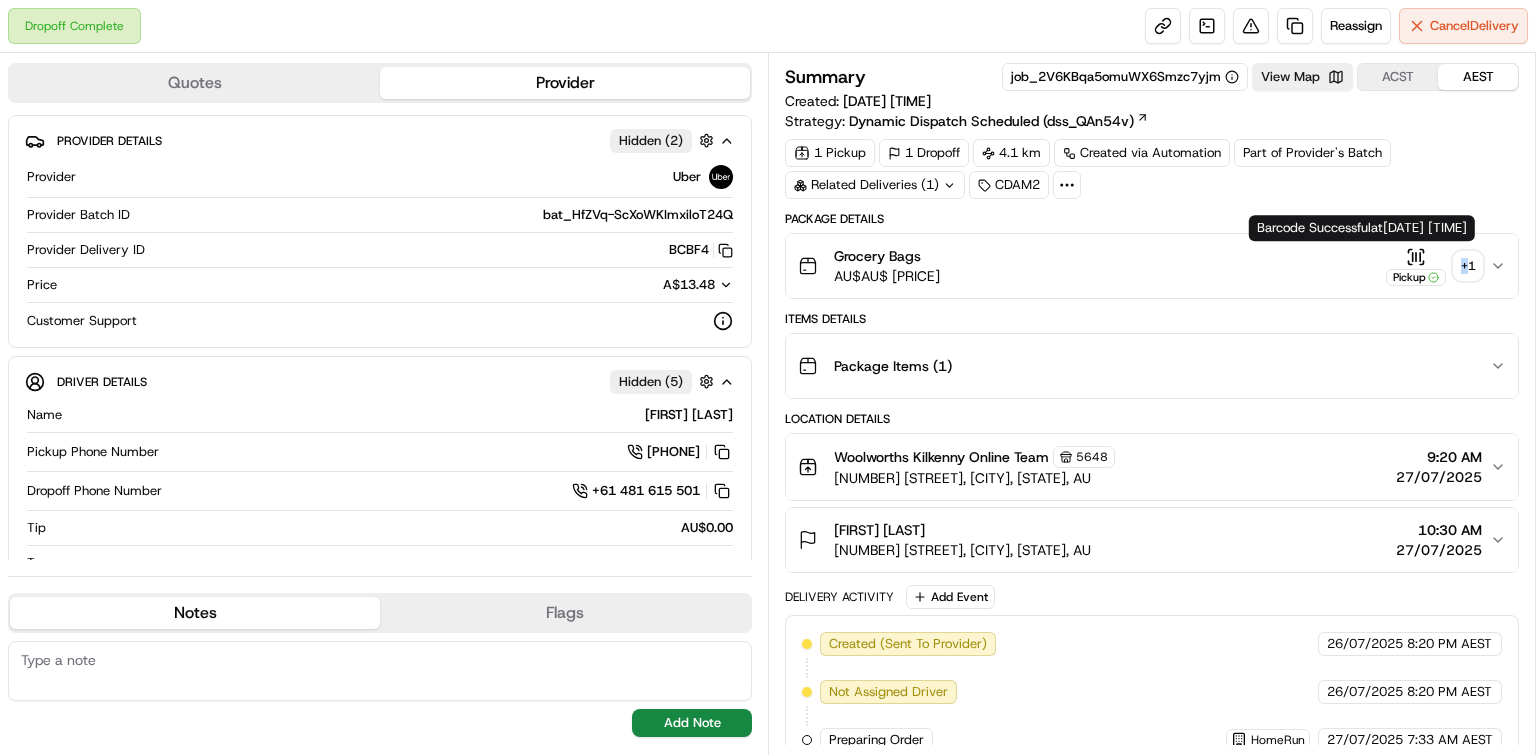 click on "+ 1" at bounding box center (1468, 266) 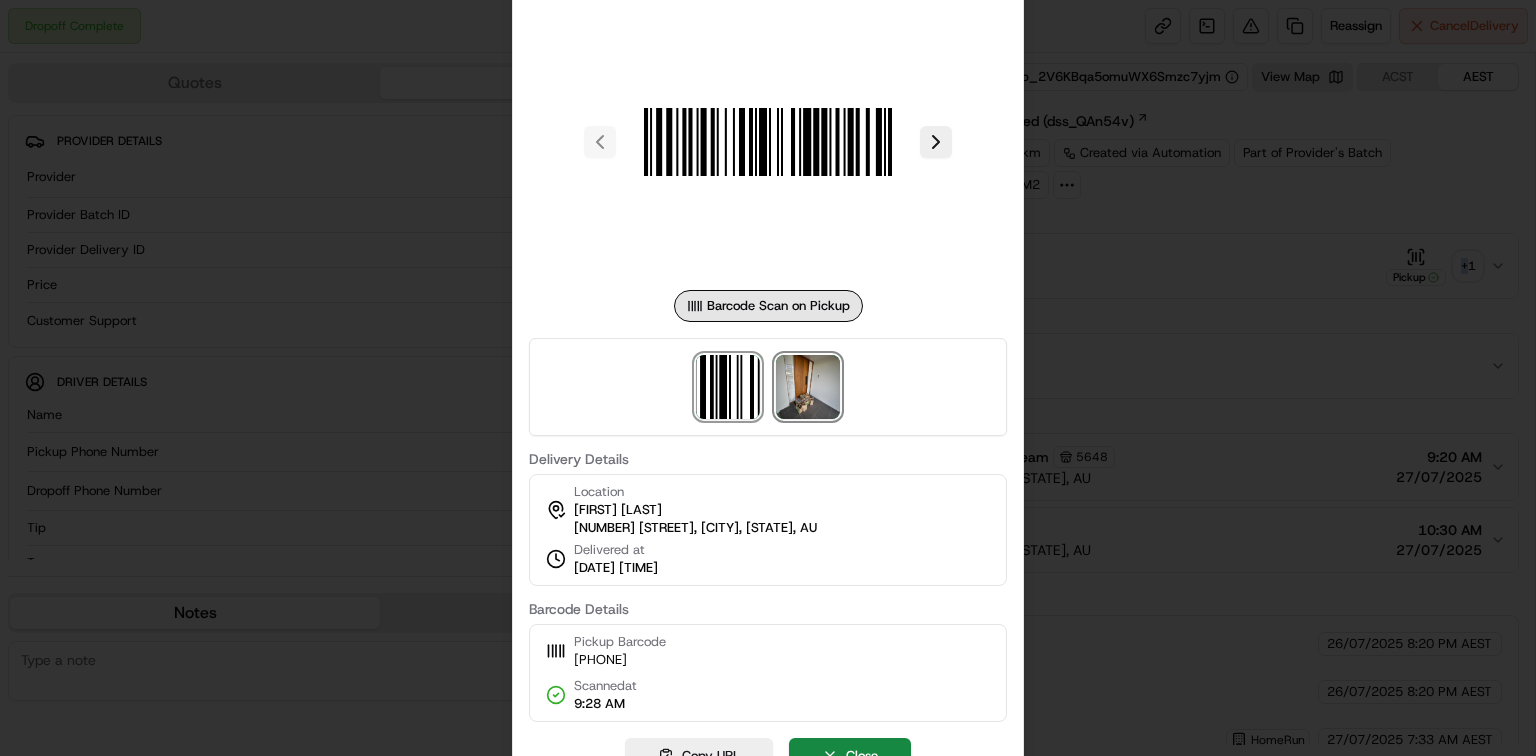 click at bounding box center [808, 387] 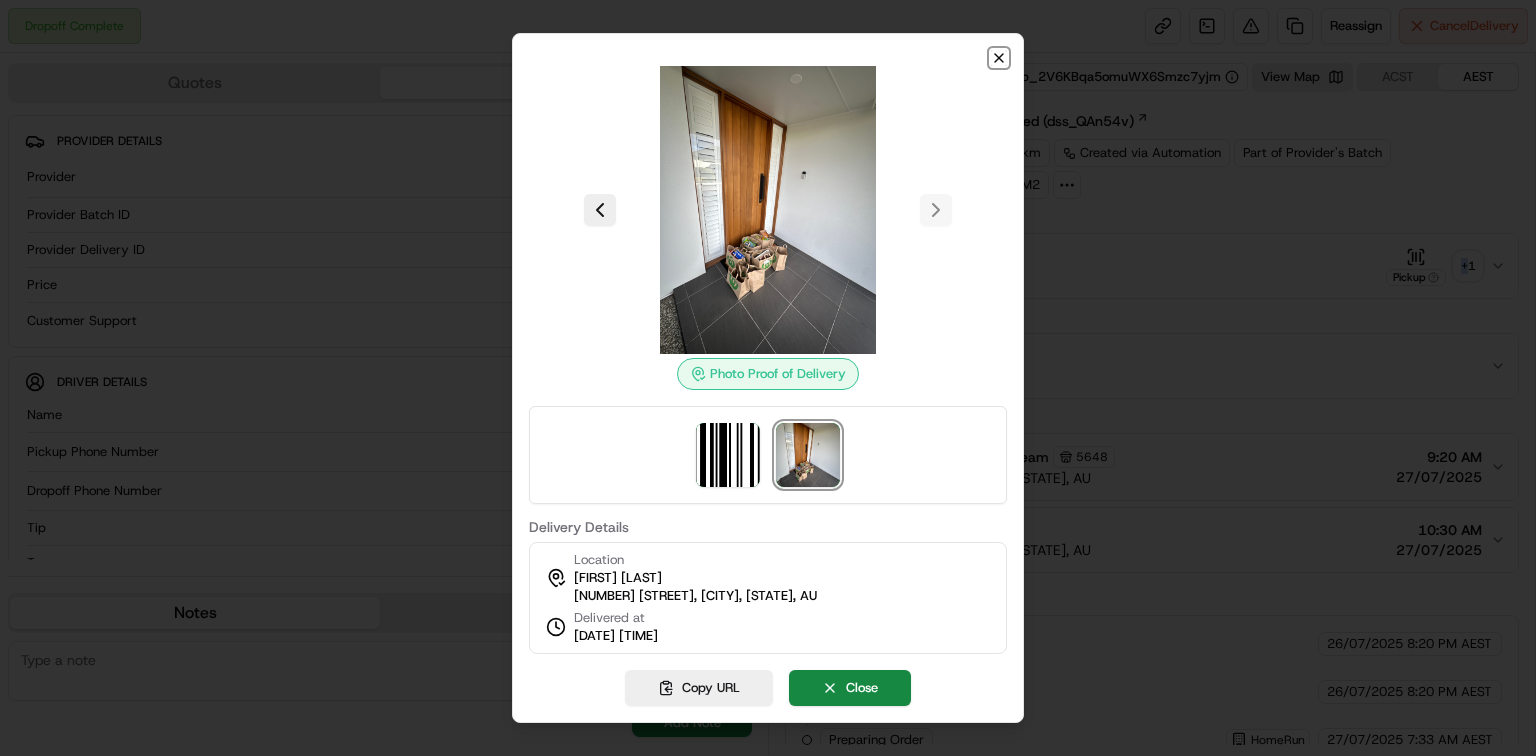 click 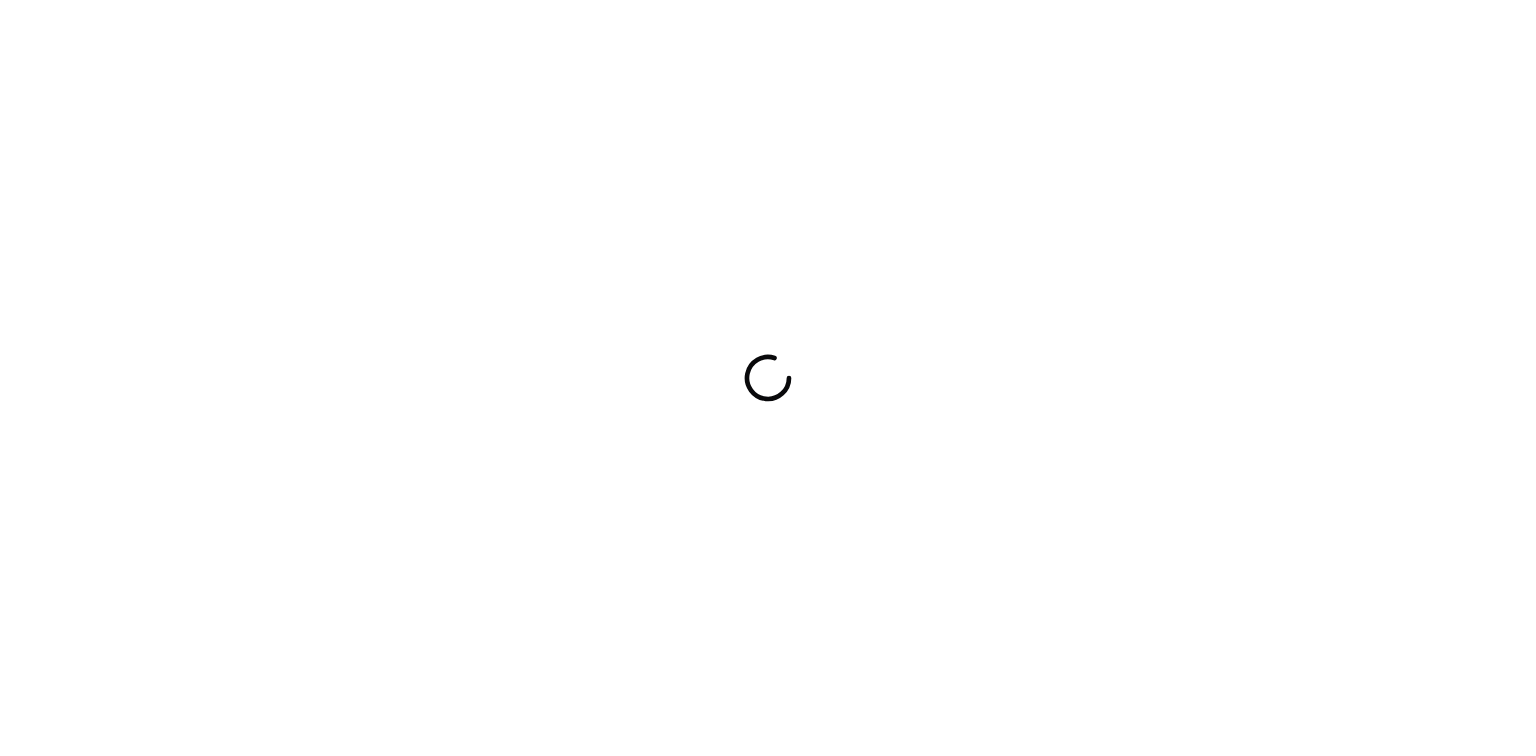 scroll, scrollTop: 0, scrollLeft: 0, axis: both 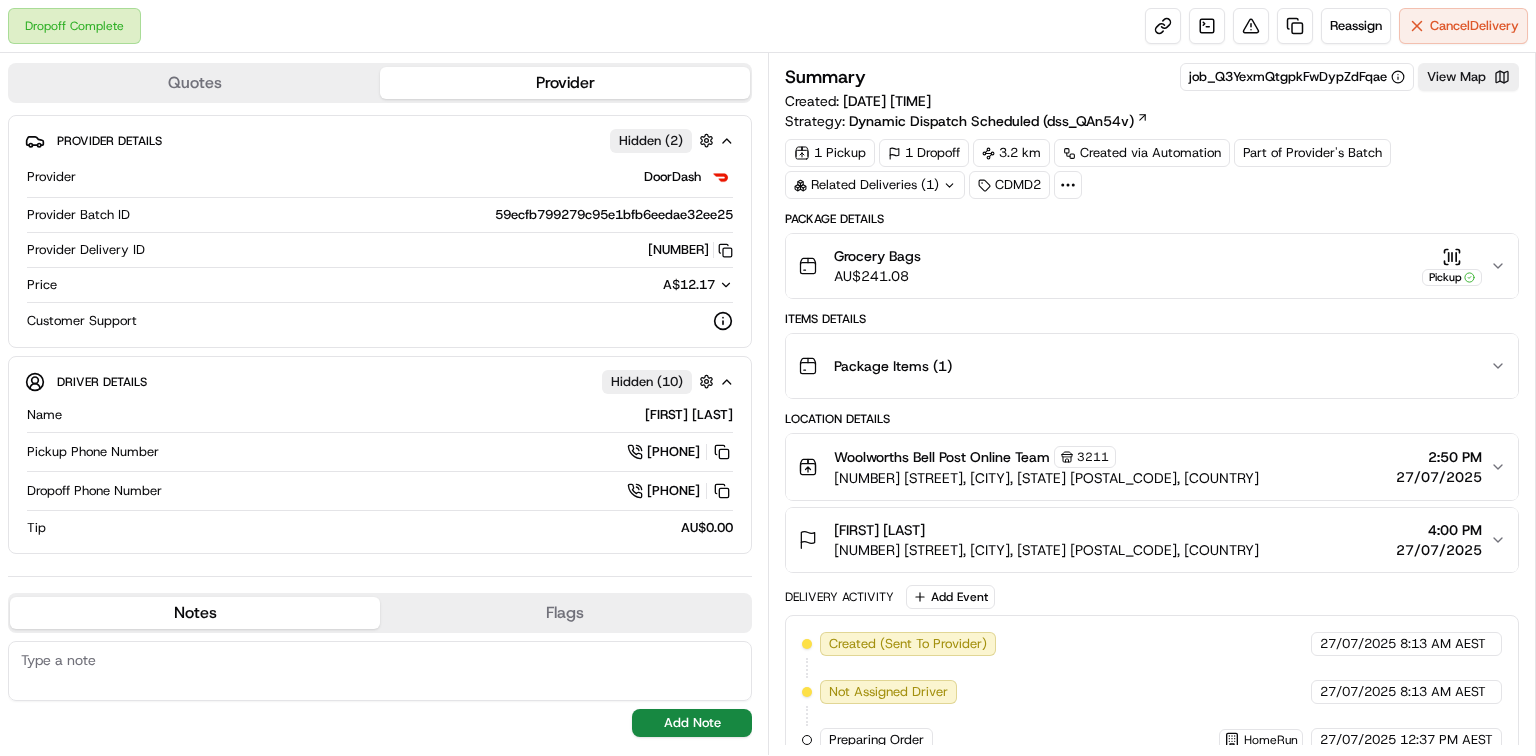 click 